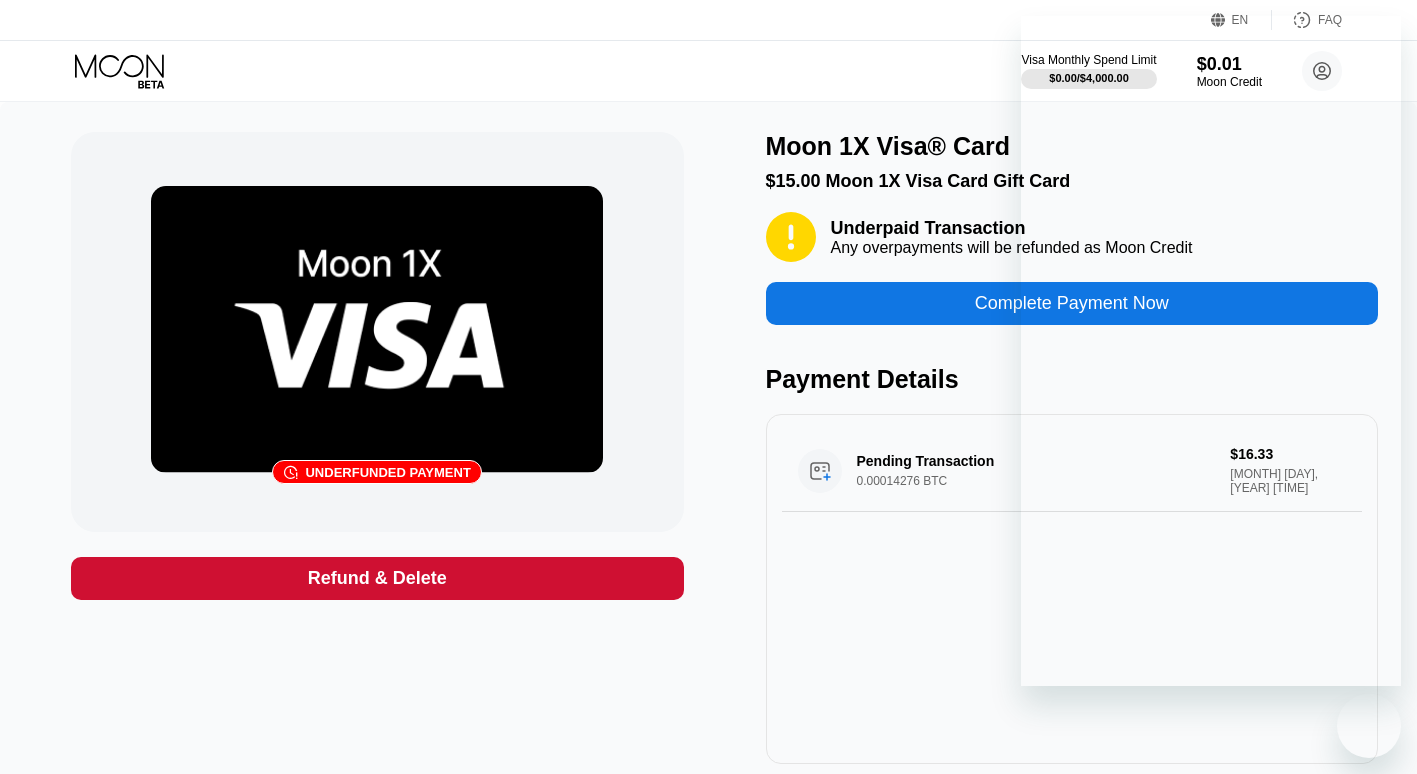 scroll, scrollTop: 0, scrollLeft: 0, axis: both 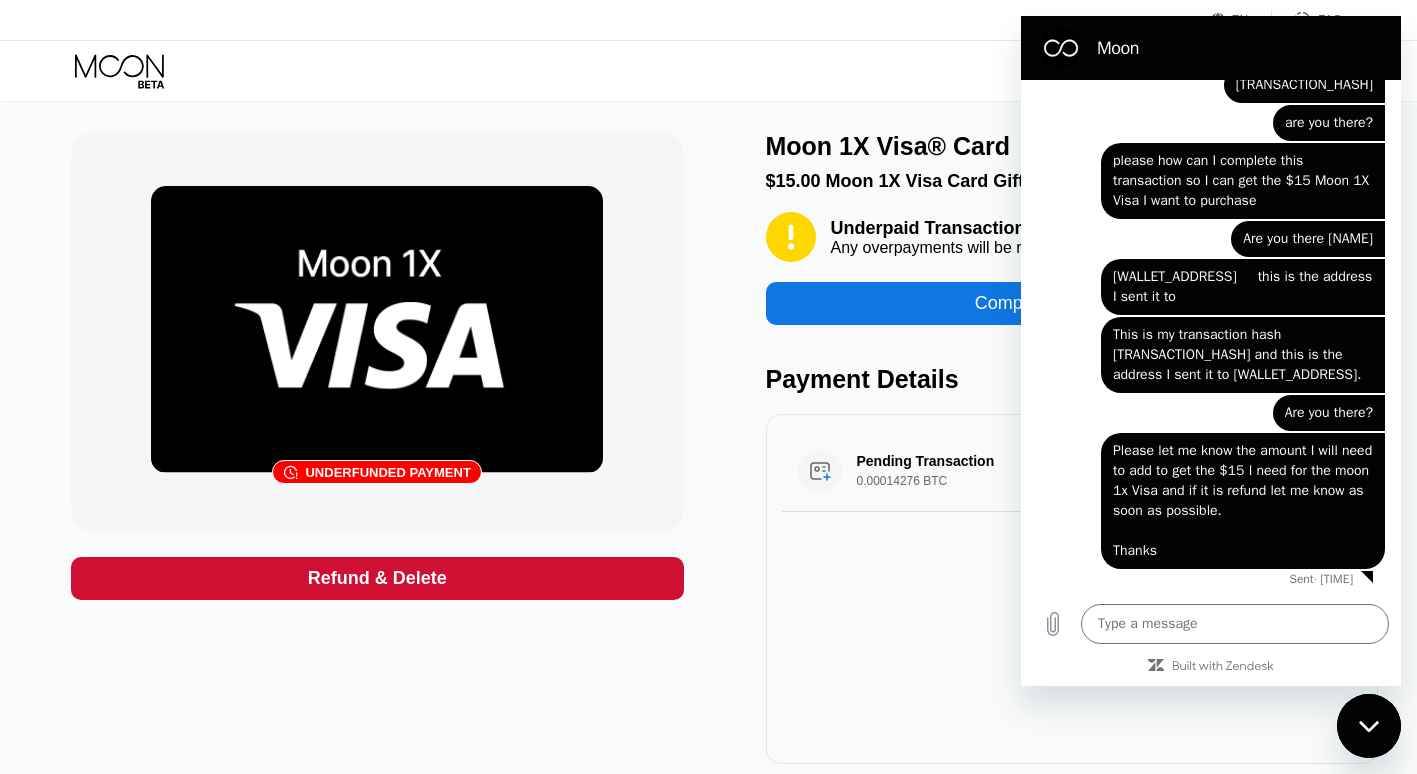 click on "Refund & Delete" at bounding box center (377, 578) 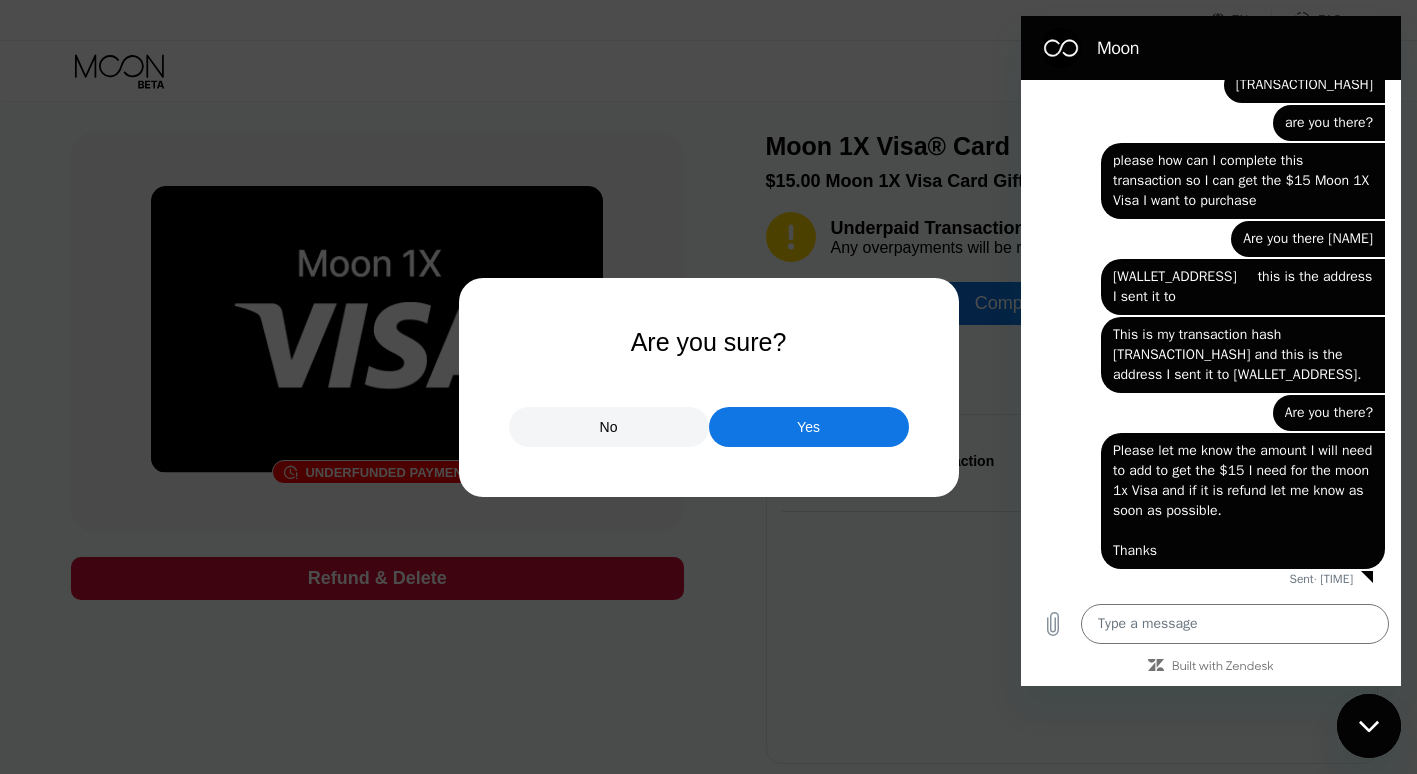 click on "Yes" at bounding box center (809, 427) 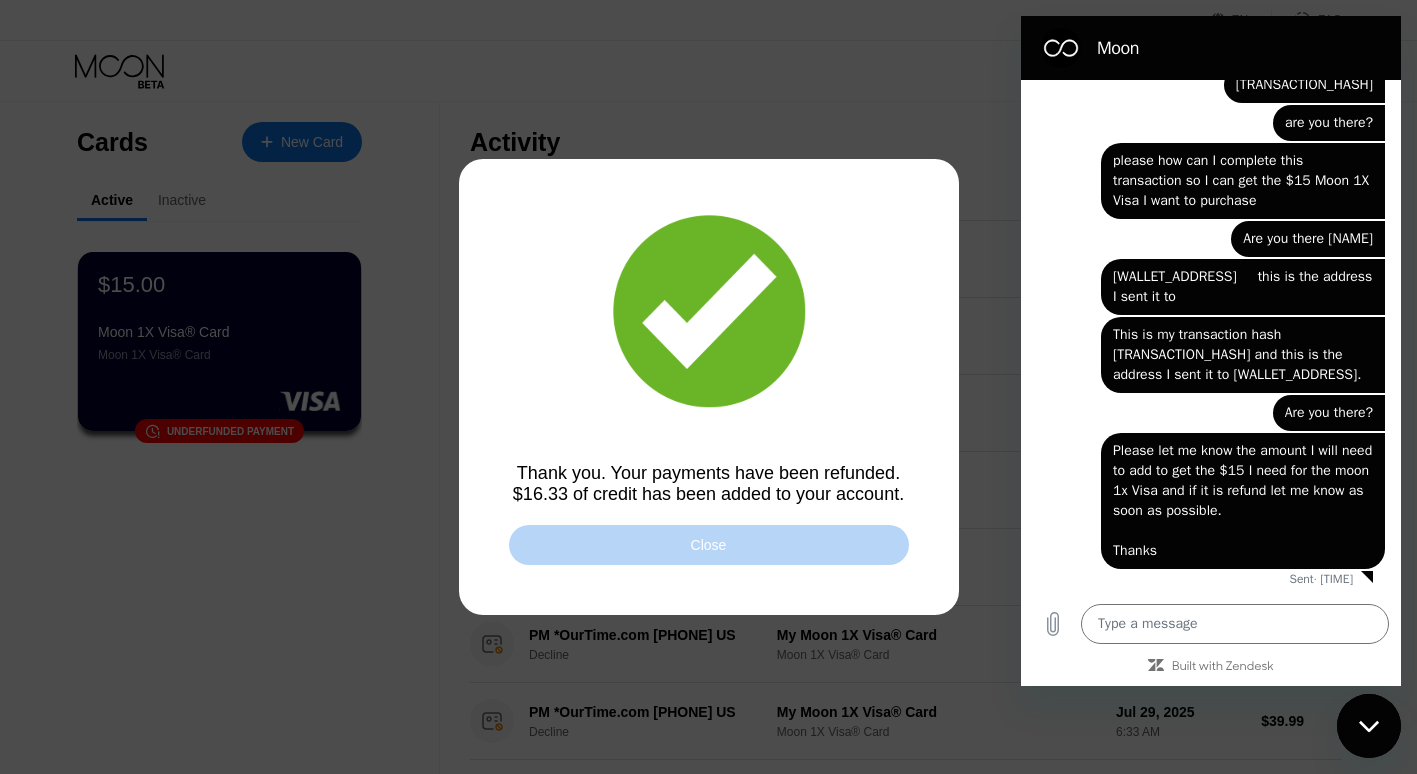click on "Close" at bounding box center [709, 545] 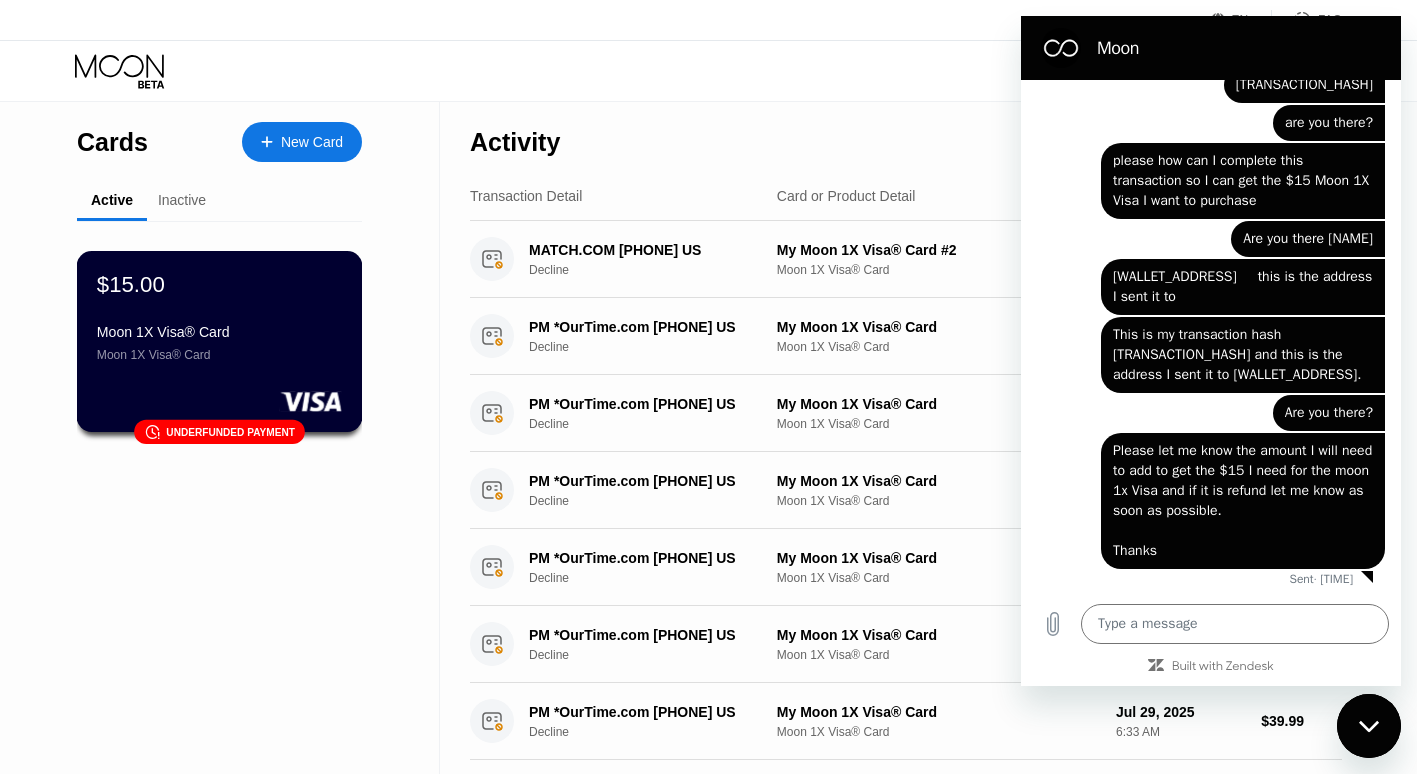 click on "Underfunded payment" at bounding box center [230, 431] 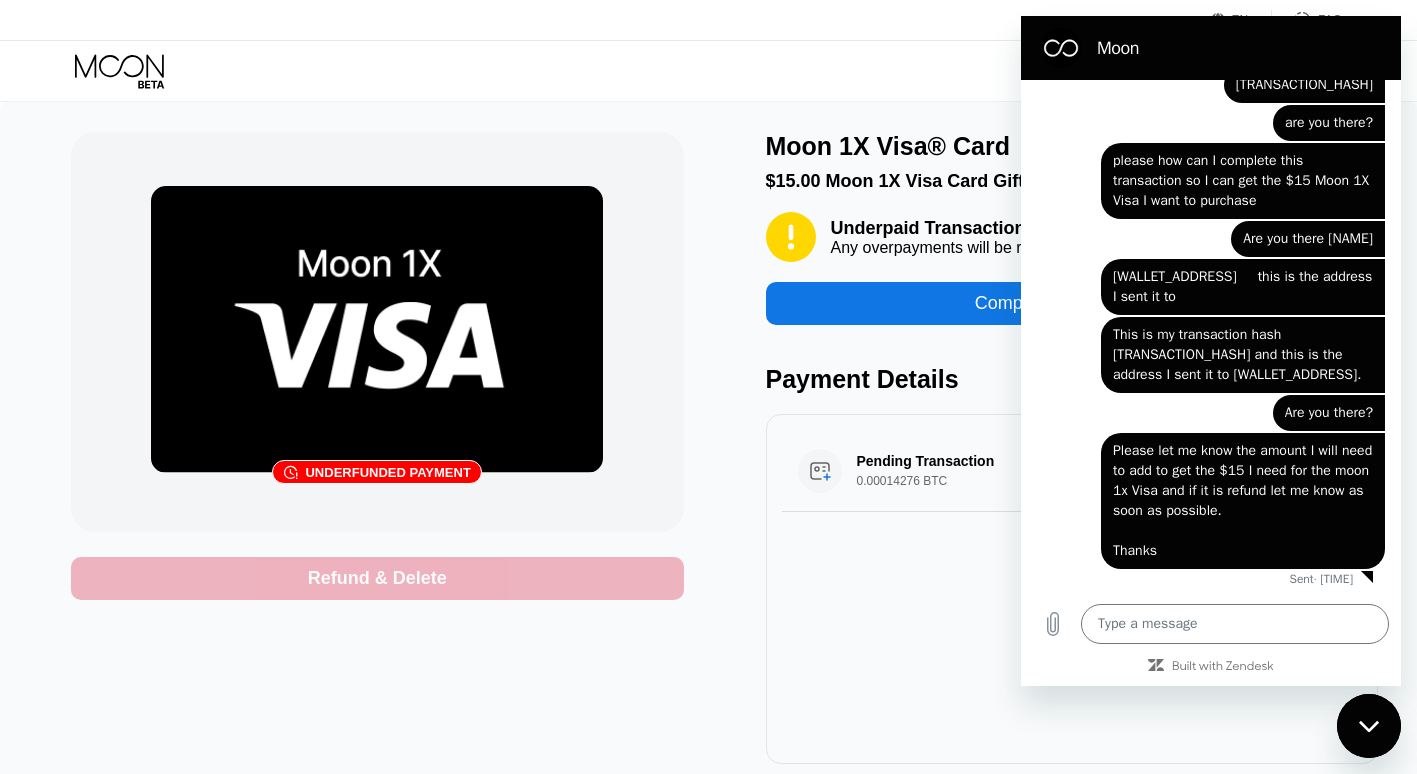 click on "Refund & Delete" at bounding box center [377, 578] 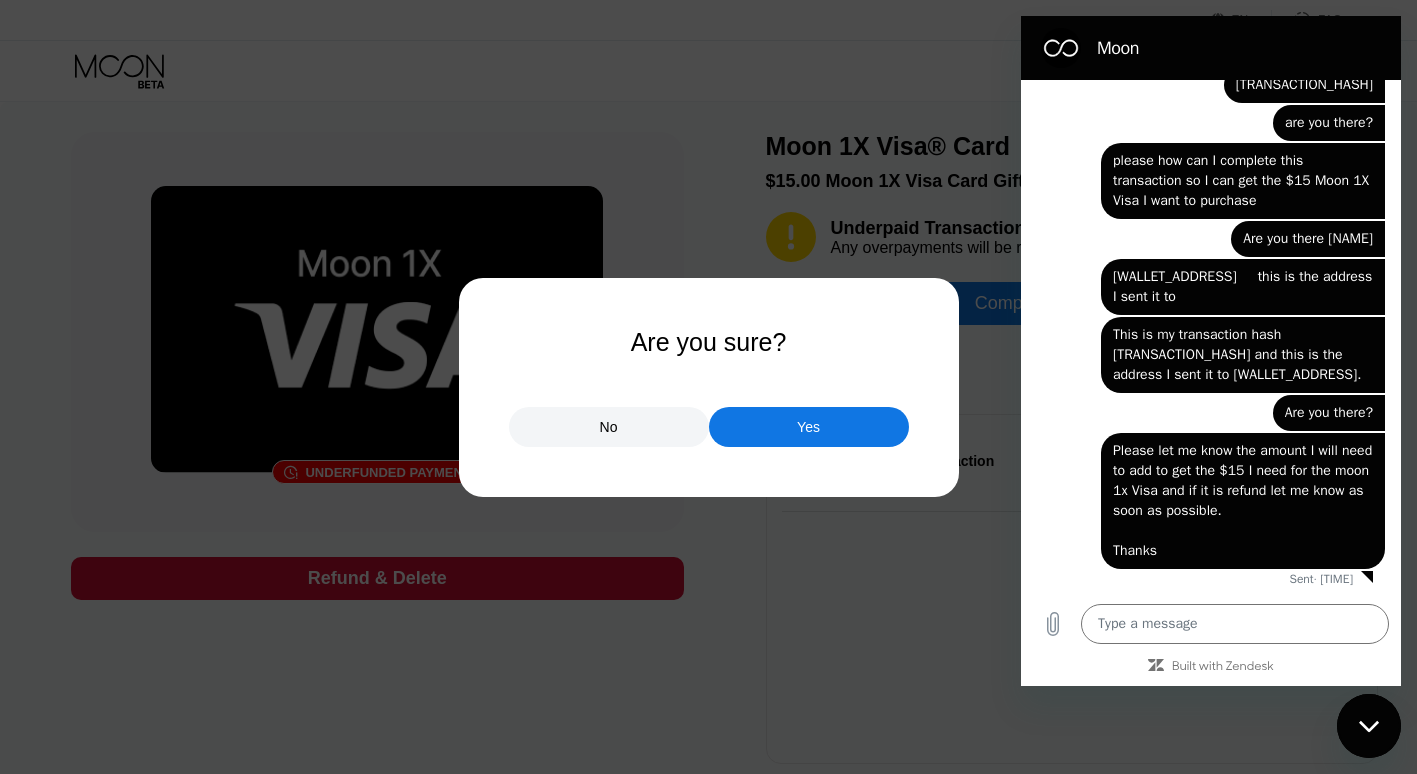 click on "Yes" at bounding box center [809, 427] 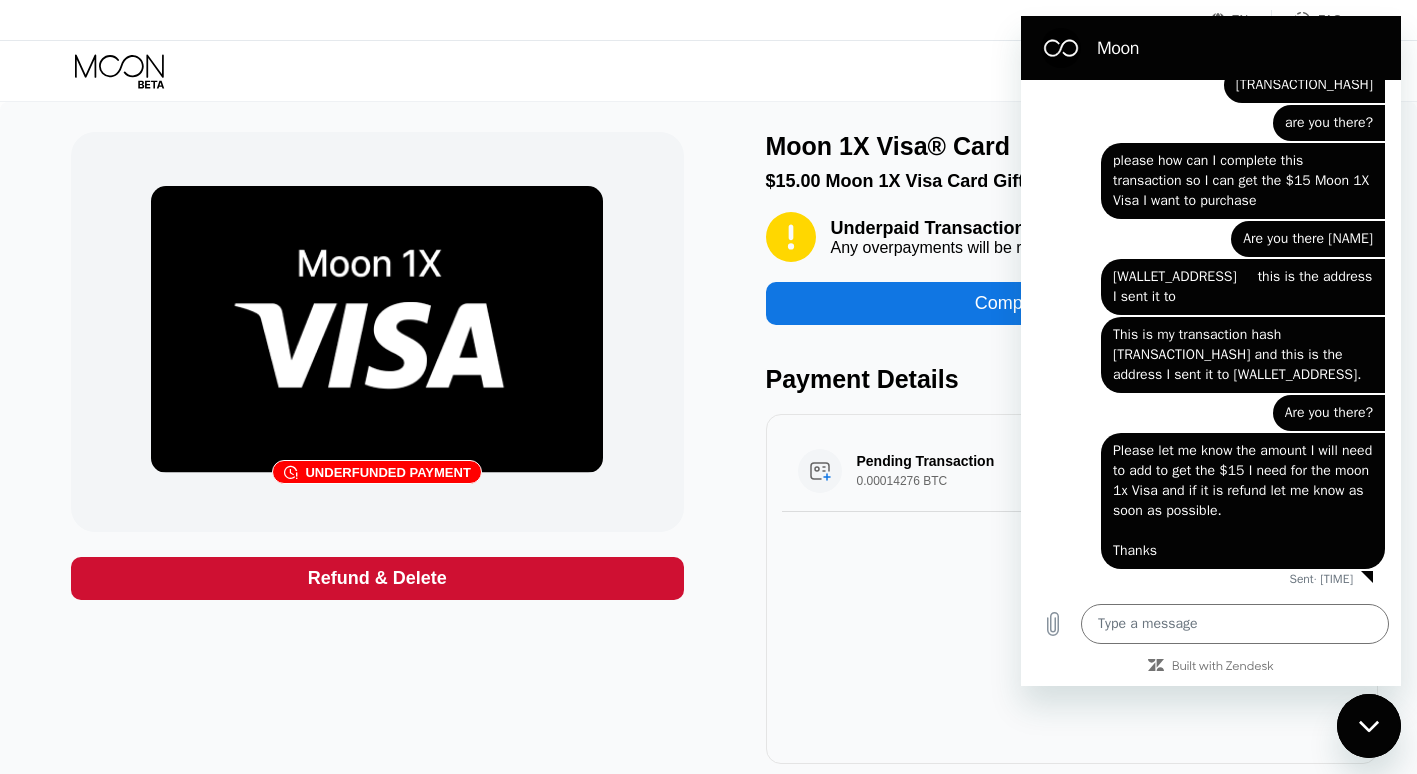 scroll, scrollTop: 2599, scrollLeft: 0, axis: vertical 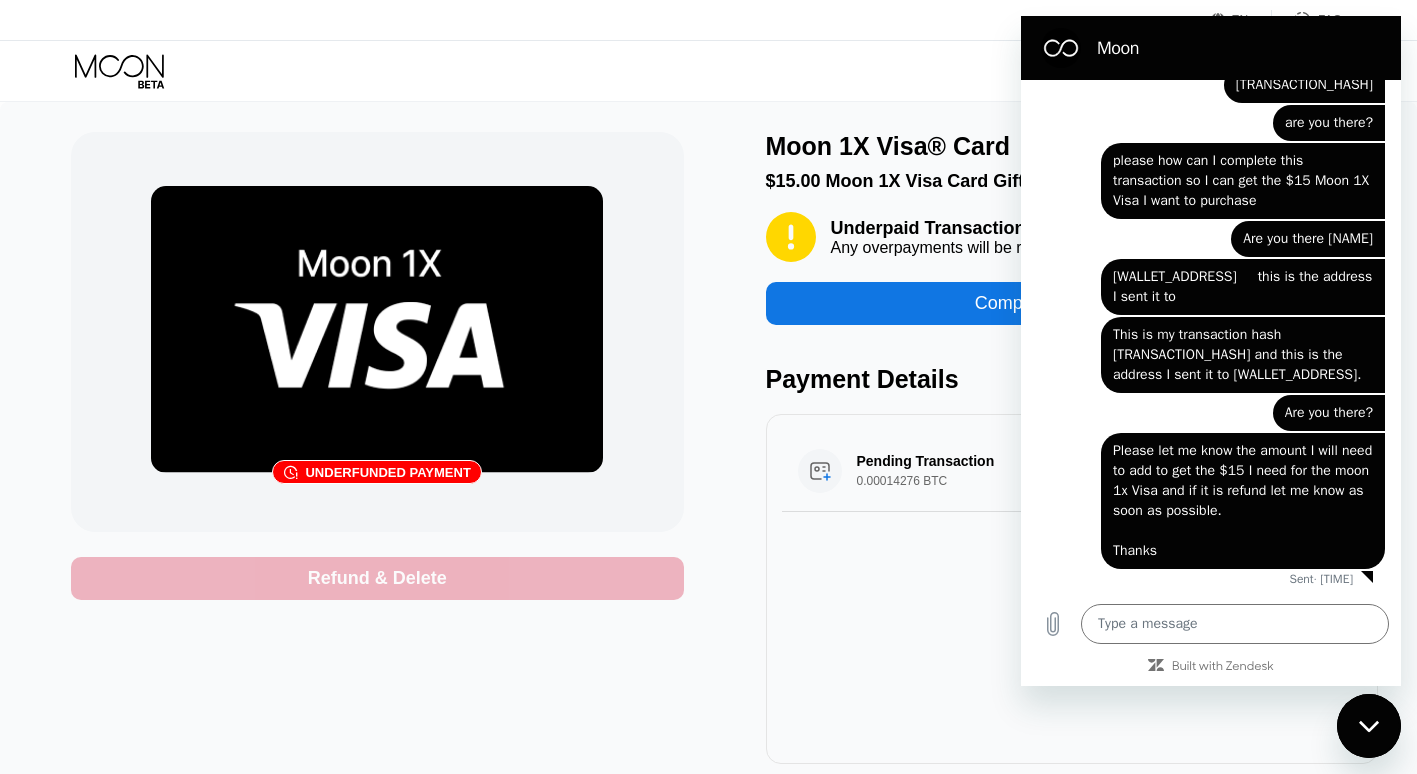 click on "Refund & Delete" at bounding box center (377, 578) 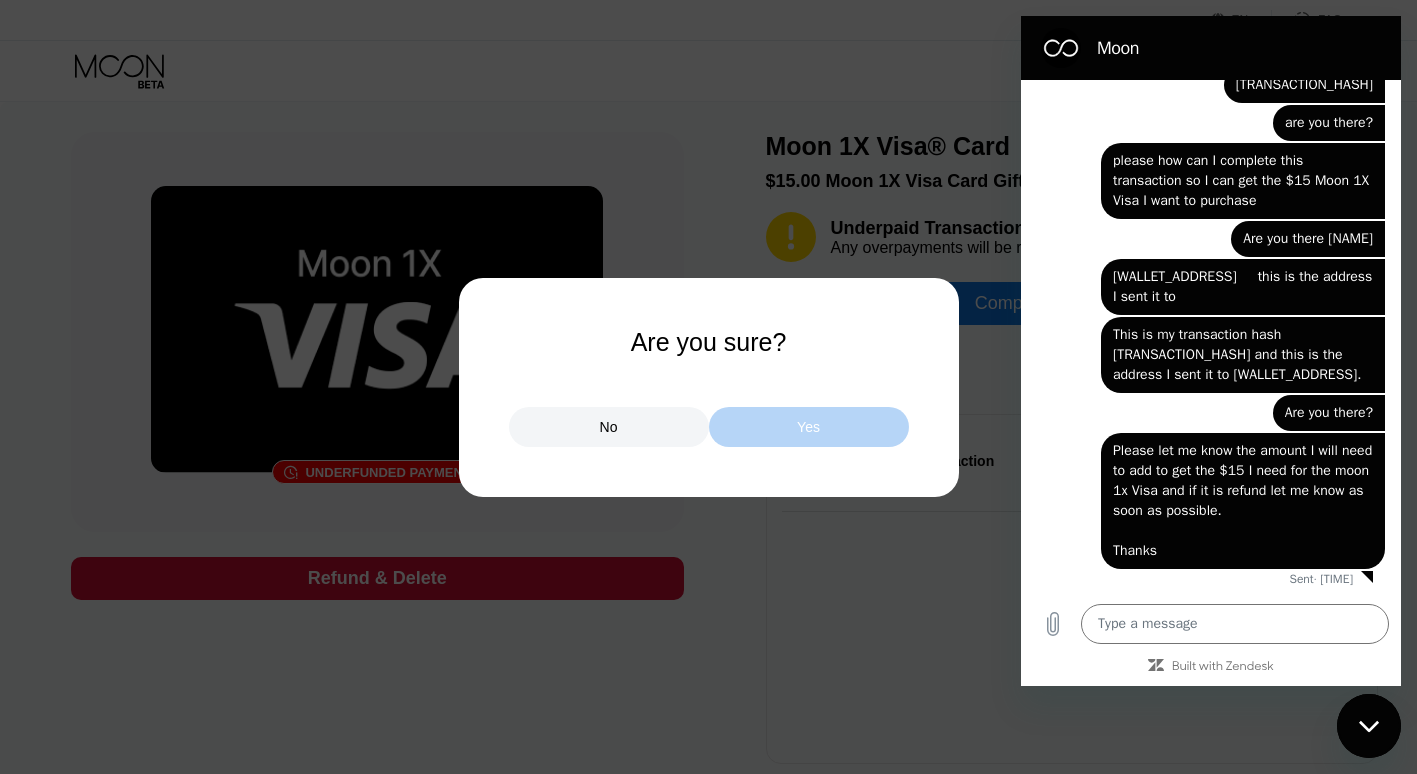 click on "Yes" at bounding box center (809, 427) 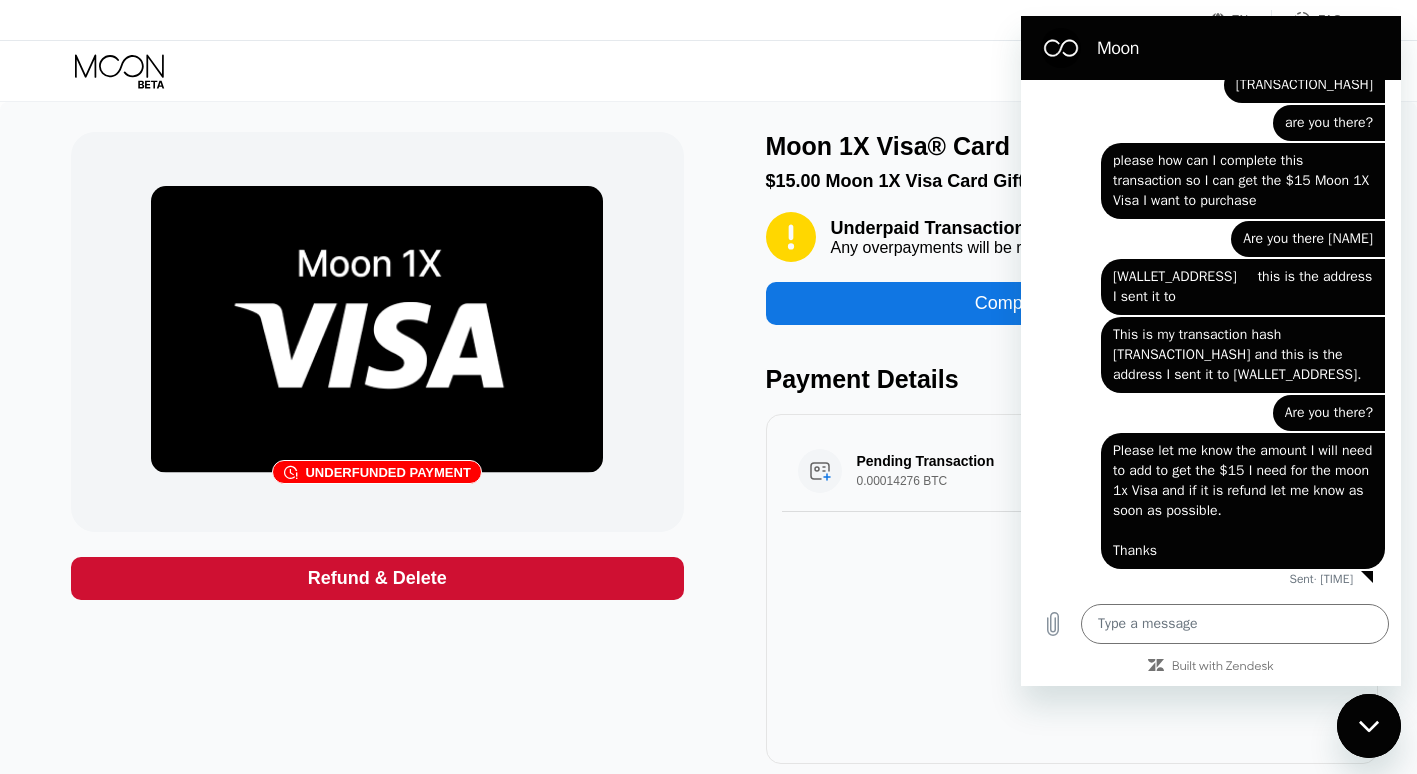 click on "Pending Transaction 0.00014276 BTC $16.33 Aug 06, 2025 4:11 PM" at bounding box center (1072, 589) 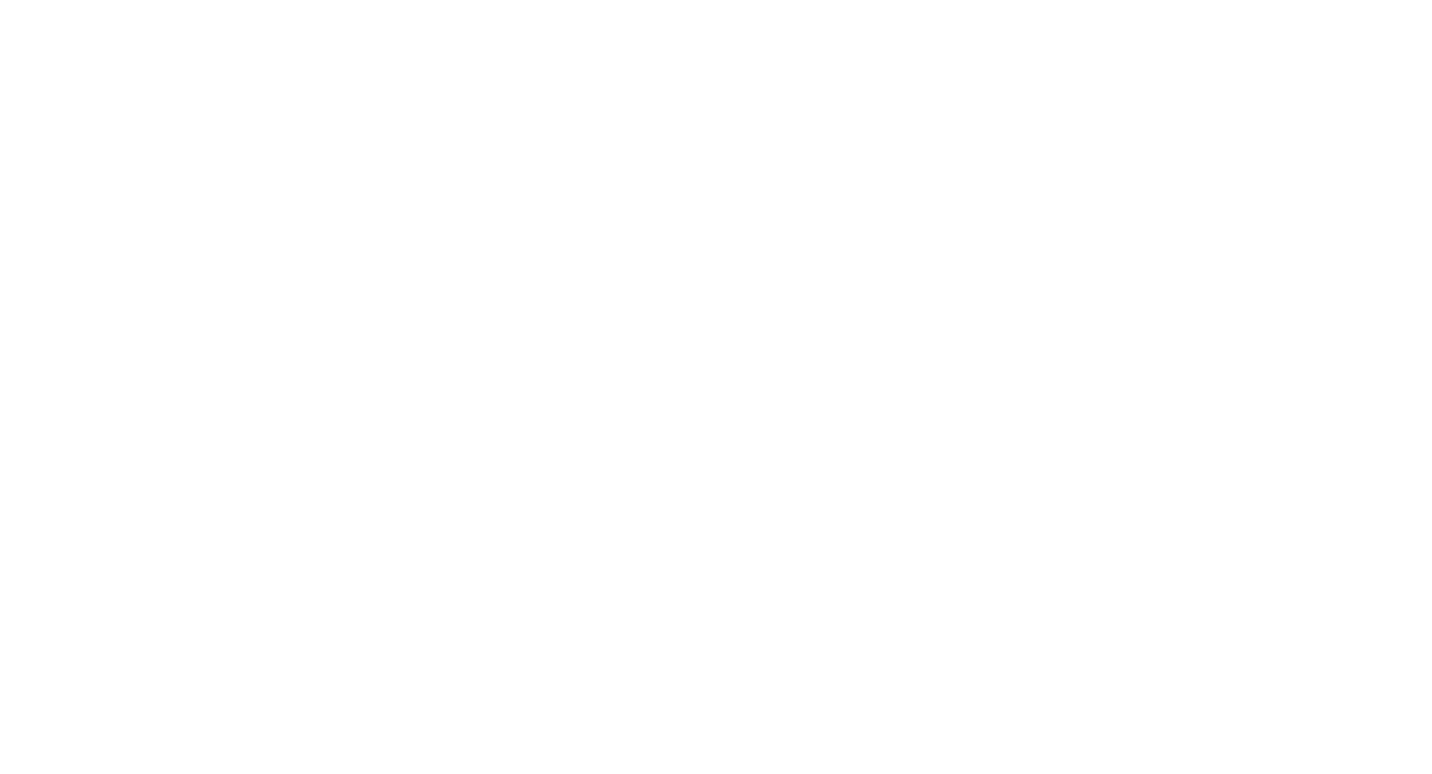 scroll, scrollTop: 0, scrollLeft: 0, axis: both 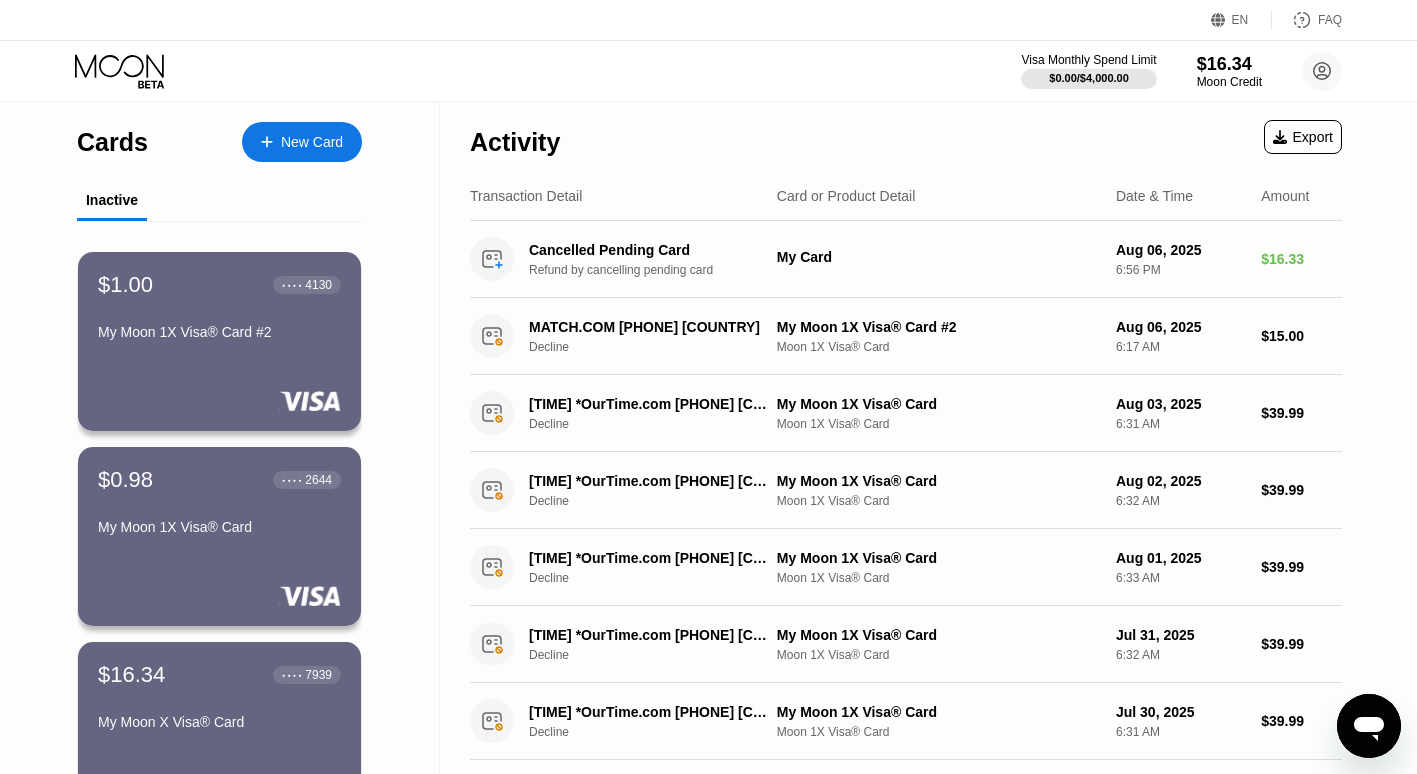 click 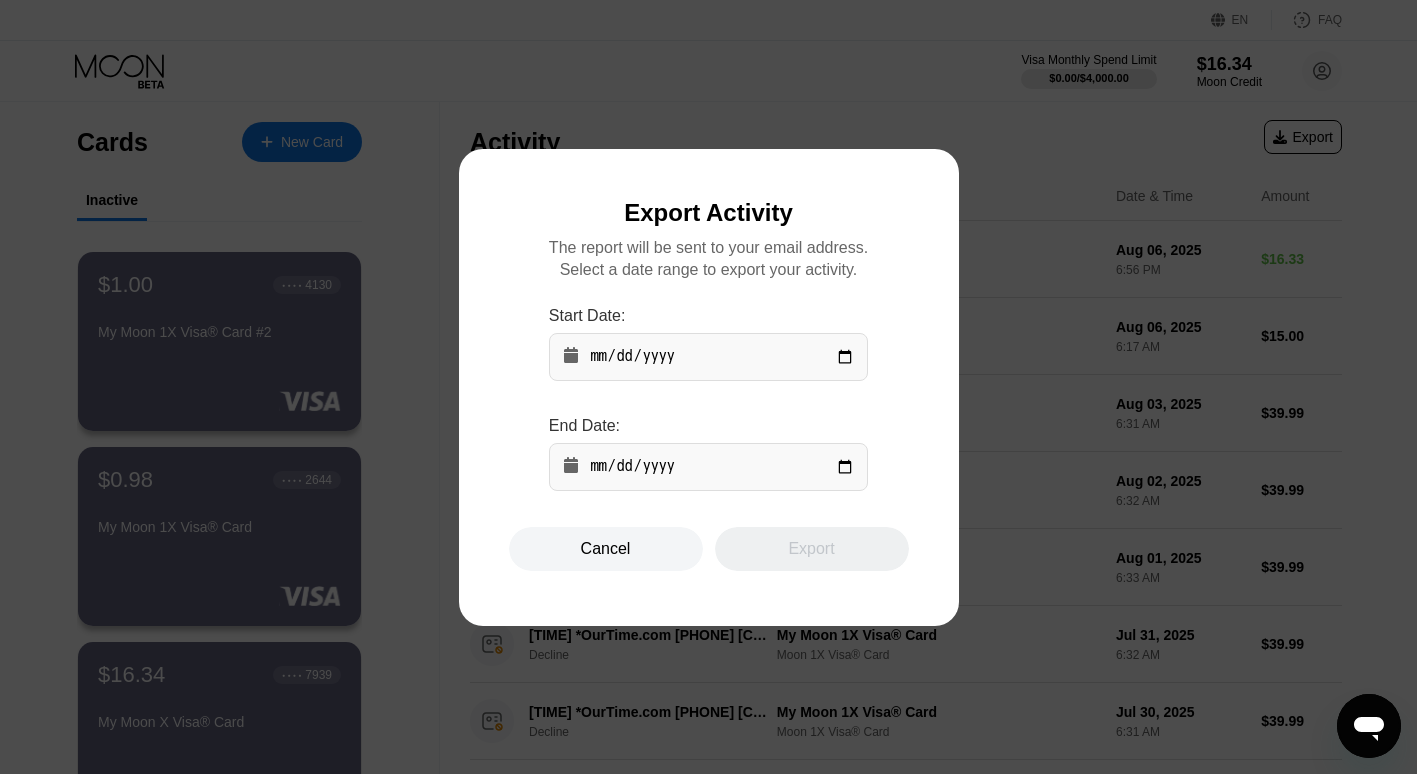 click at bounding box center (716, 387) 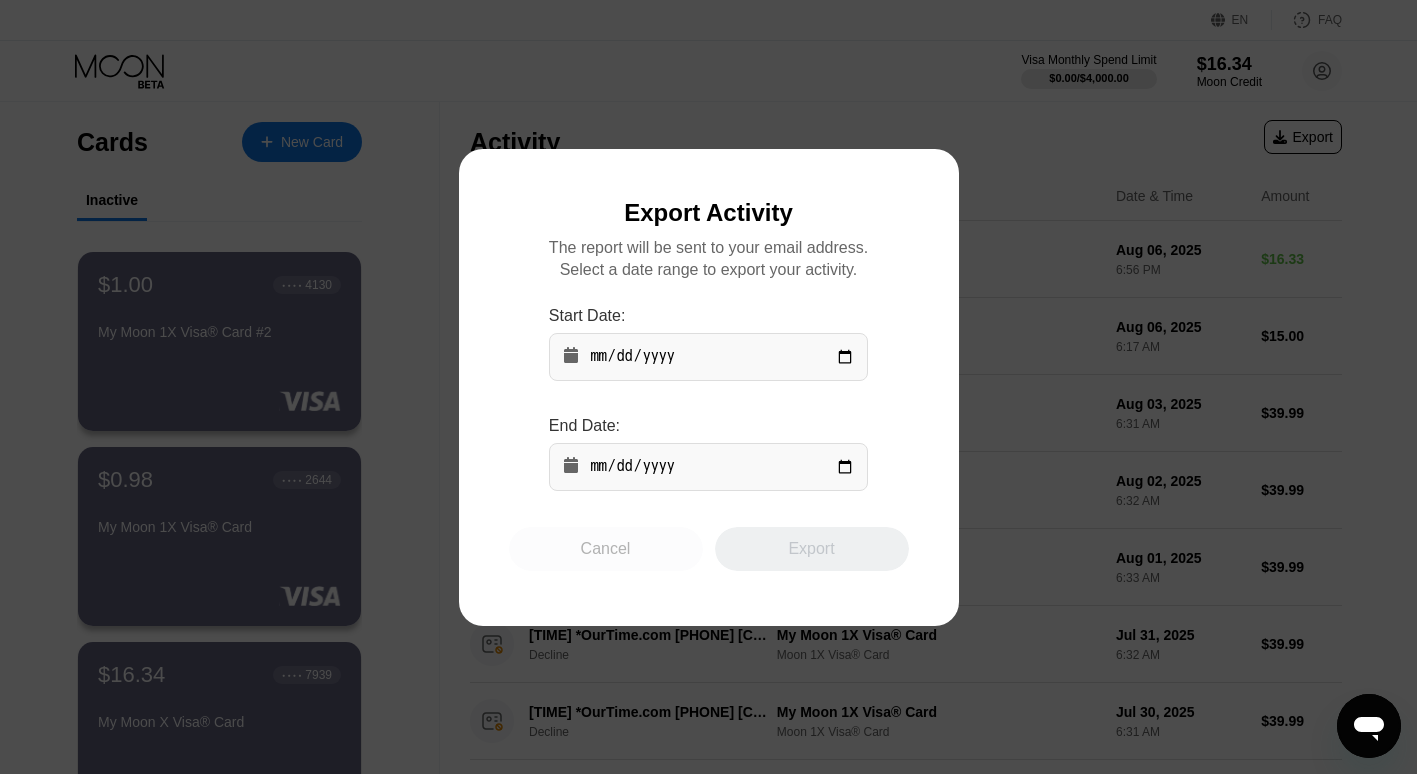 click on "Cancel" at bounding box center (606, 549) 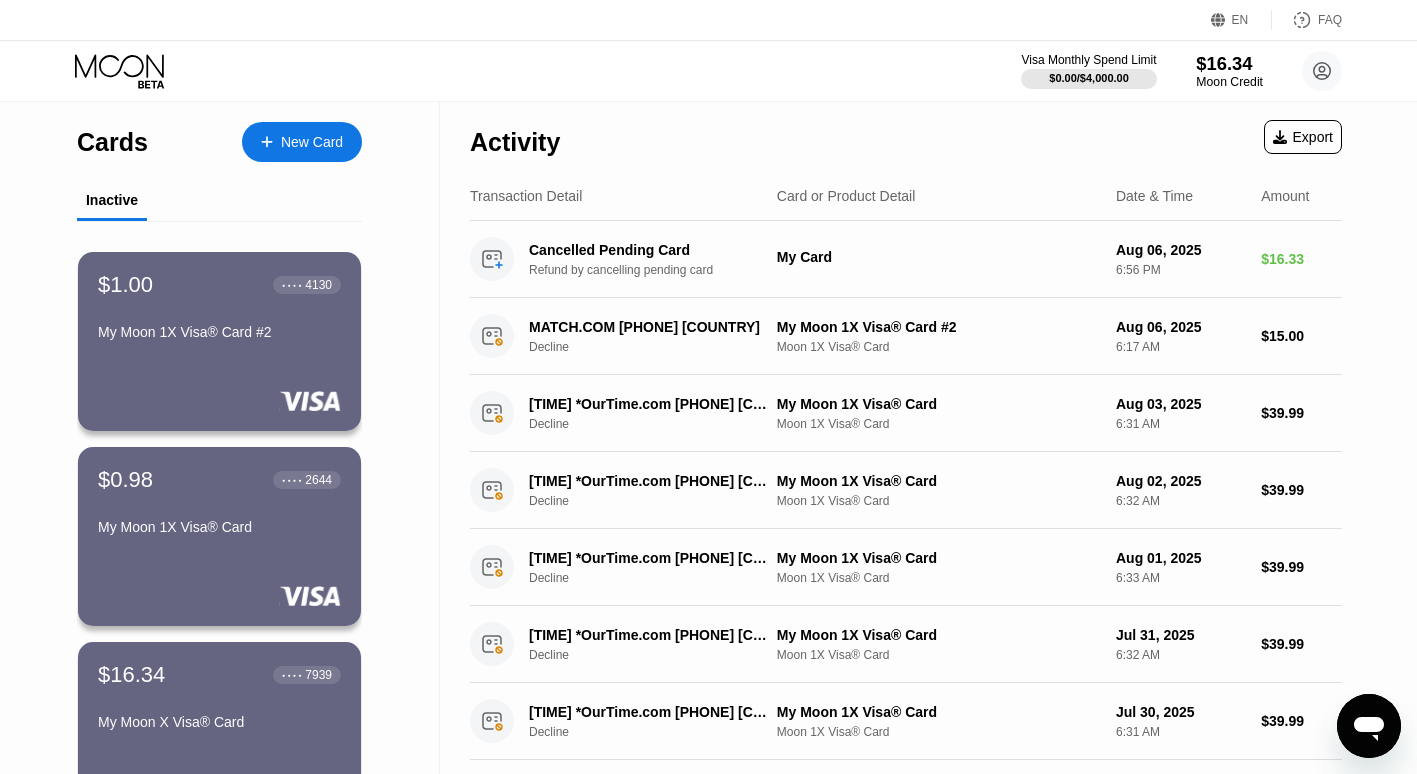 click on "$16.34" at bounding box center (1229, 63) 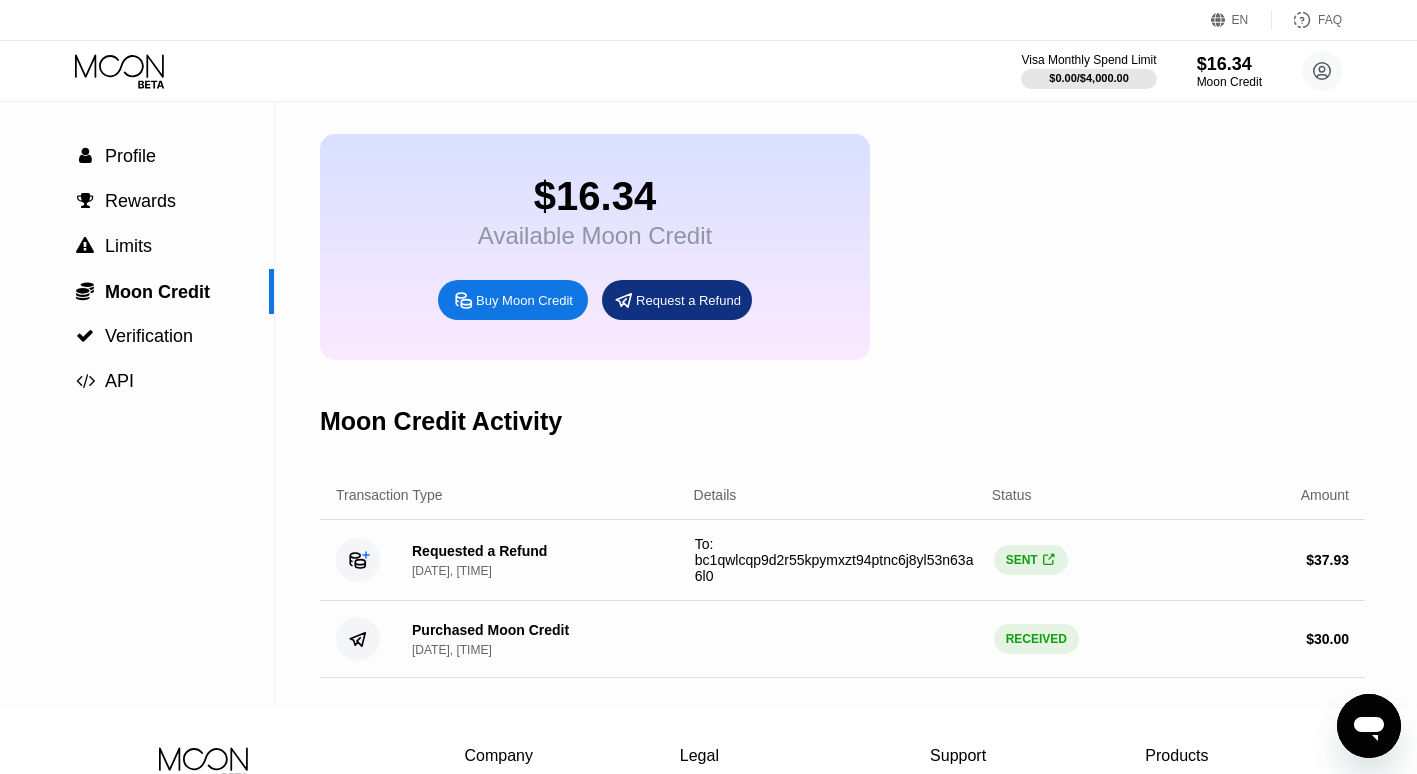 scroll, scrollTop: 67, scrollLeft: 0, axis: vertical 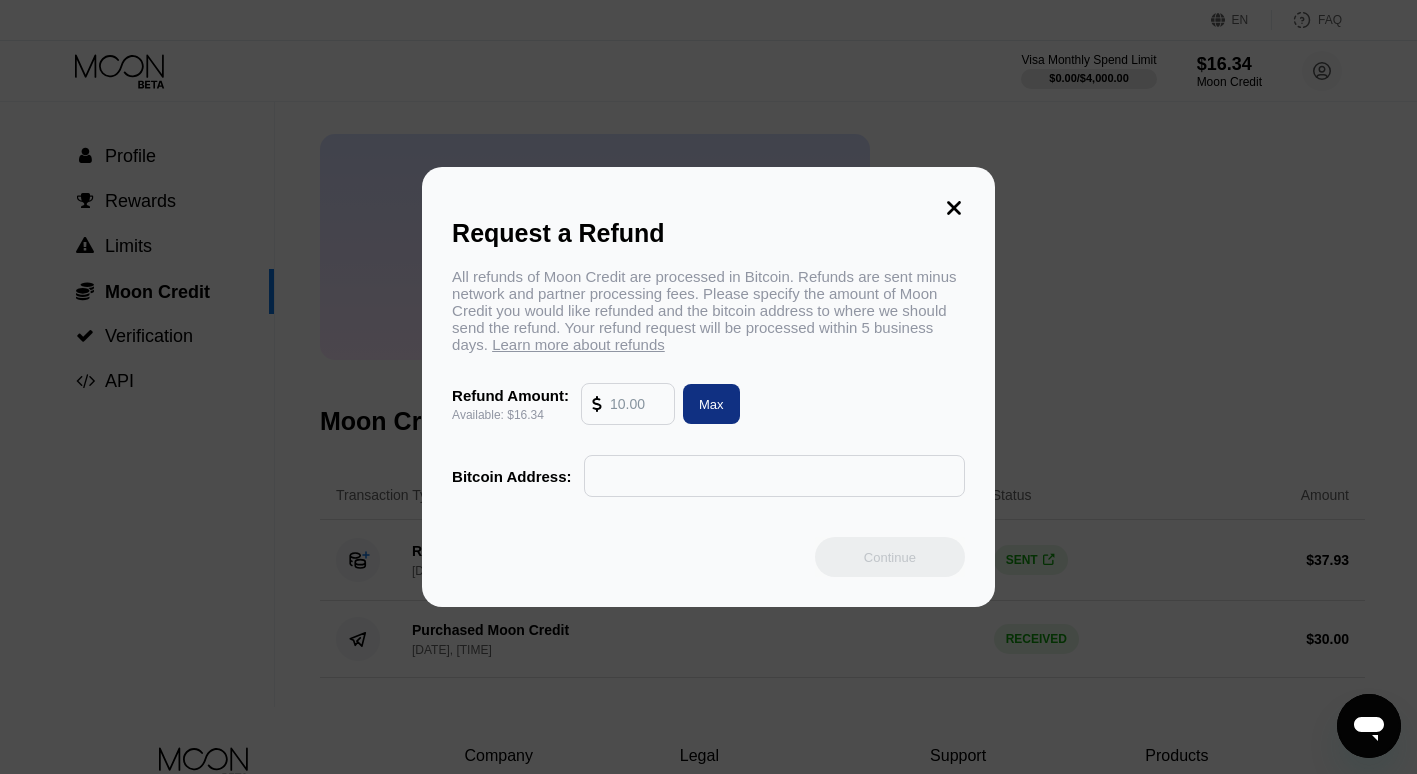 click at bounding box center (637, 404) 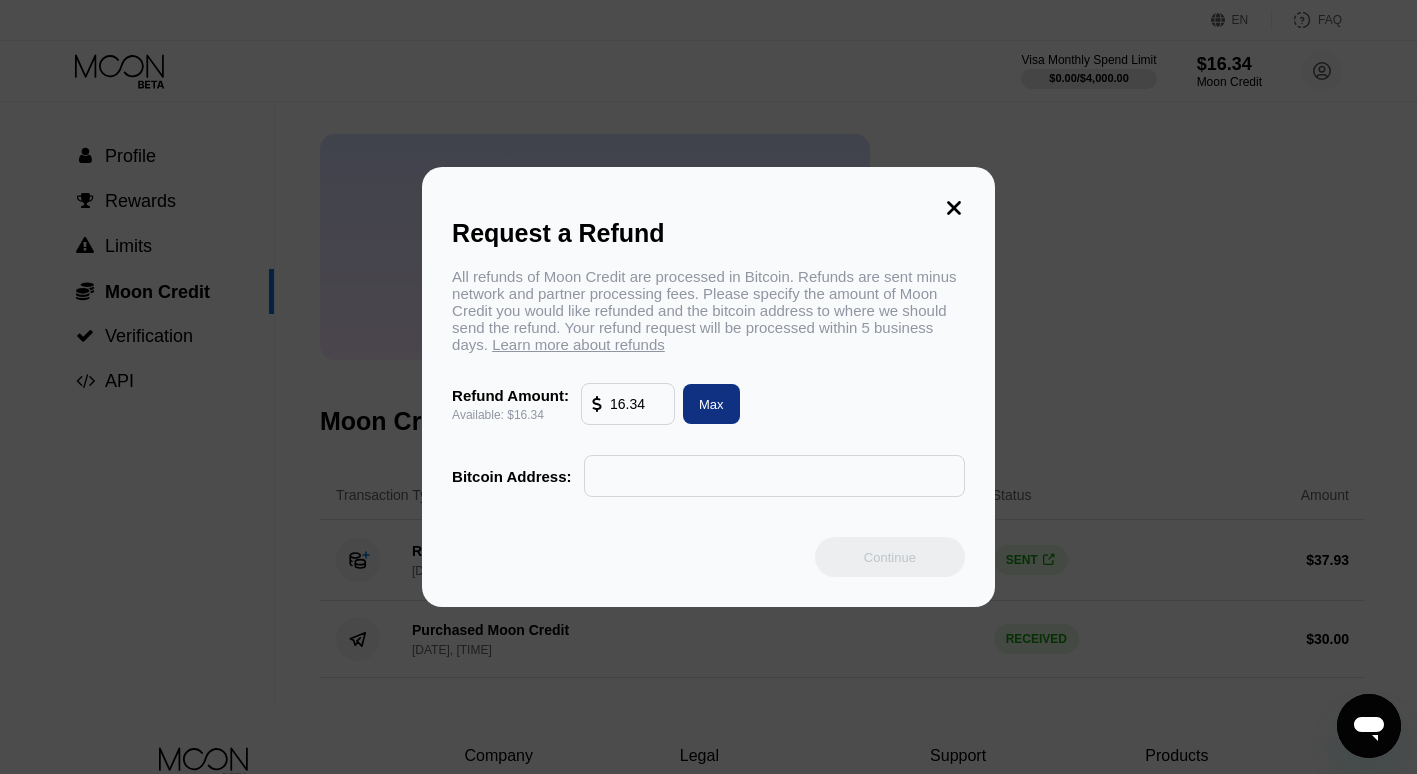 type on "16.34" 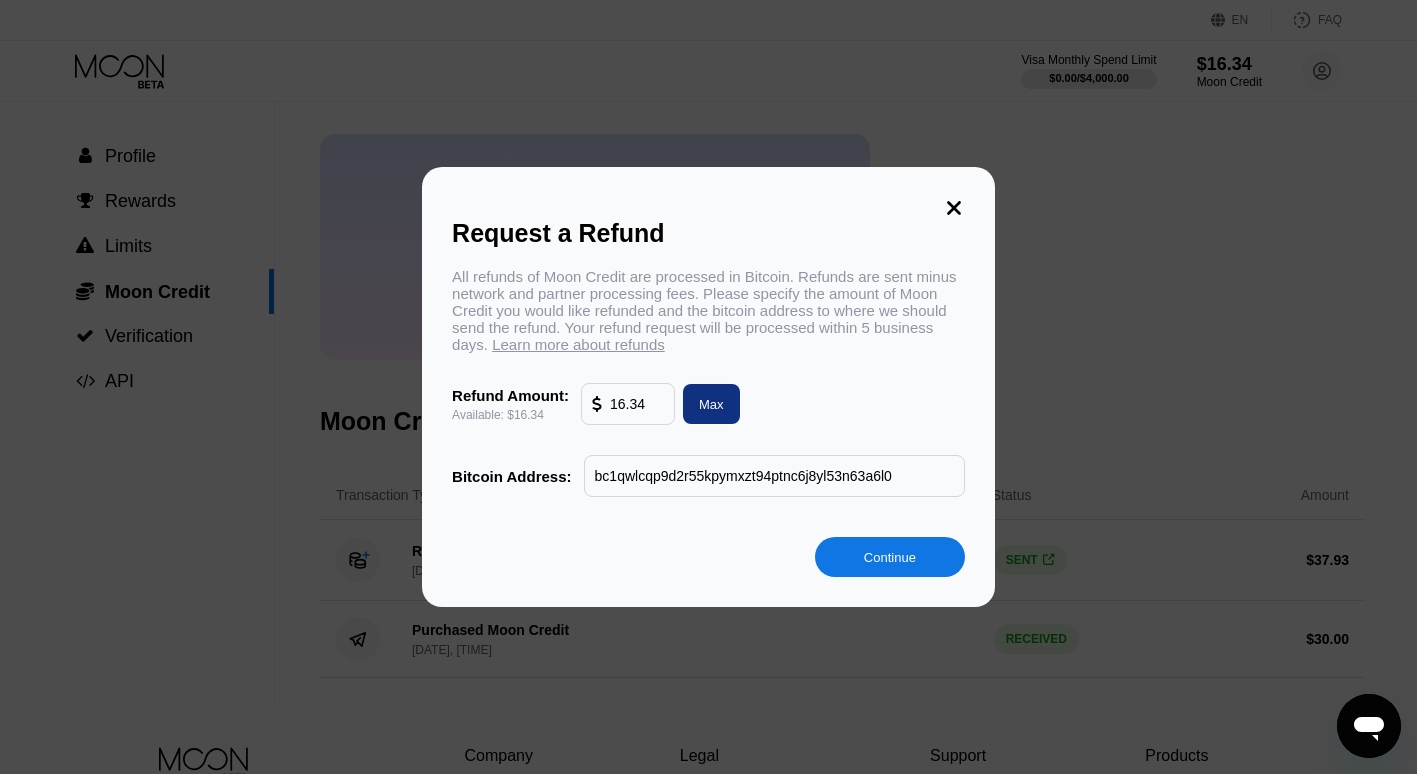 type on "bc1qwlcqp9d2r55kpymxzt94ptnc6j8yl53n63a6l0" 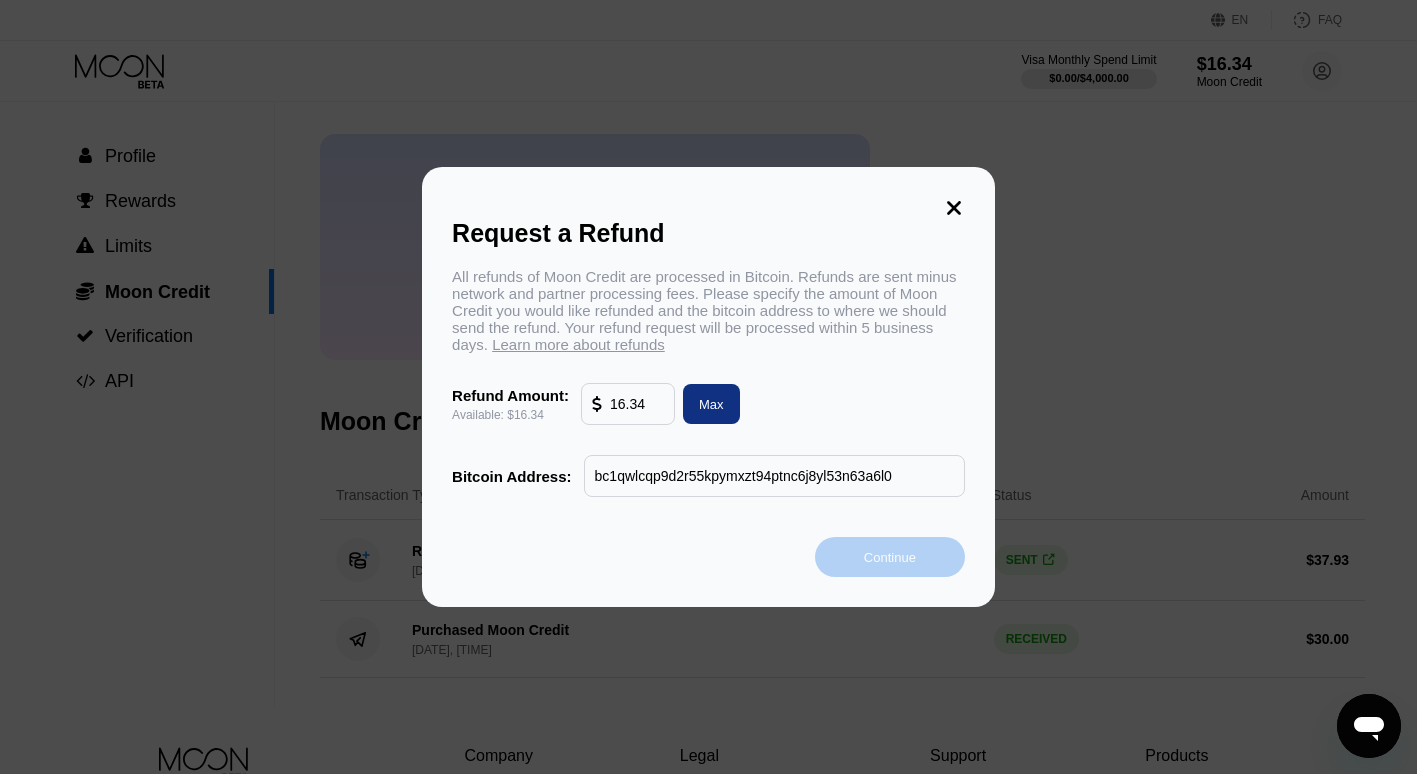 click on "Continue" at bounding box center [890, 557] 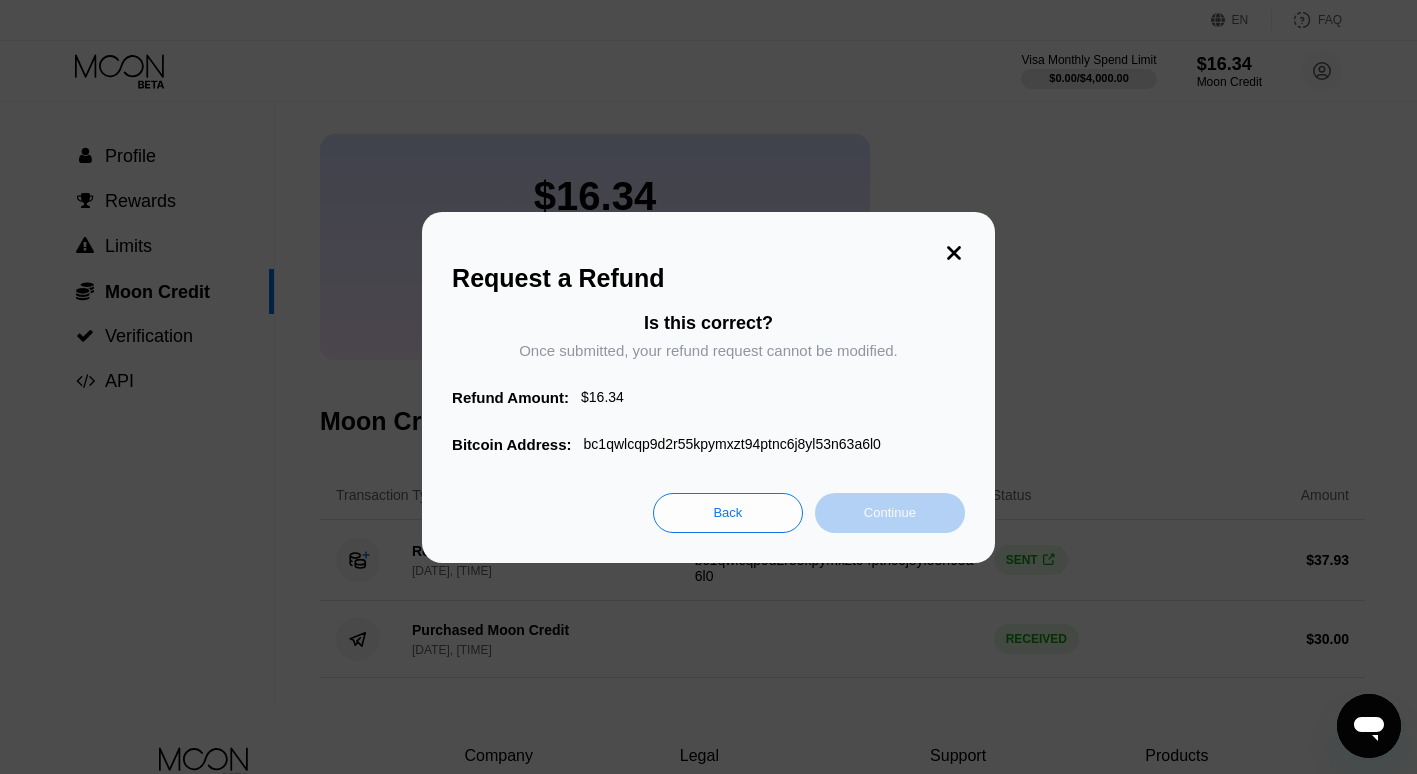 click on "Continue" at bounding box center (890, 512) 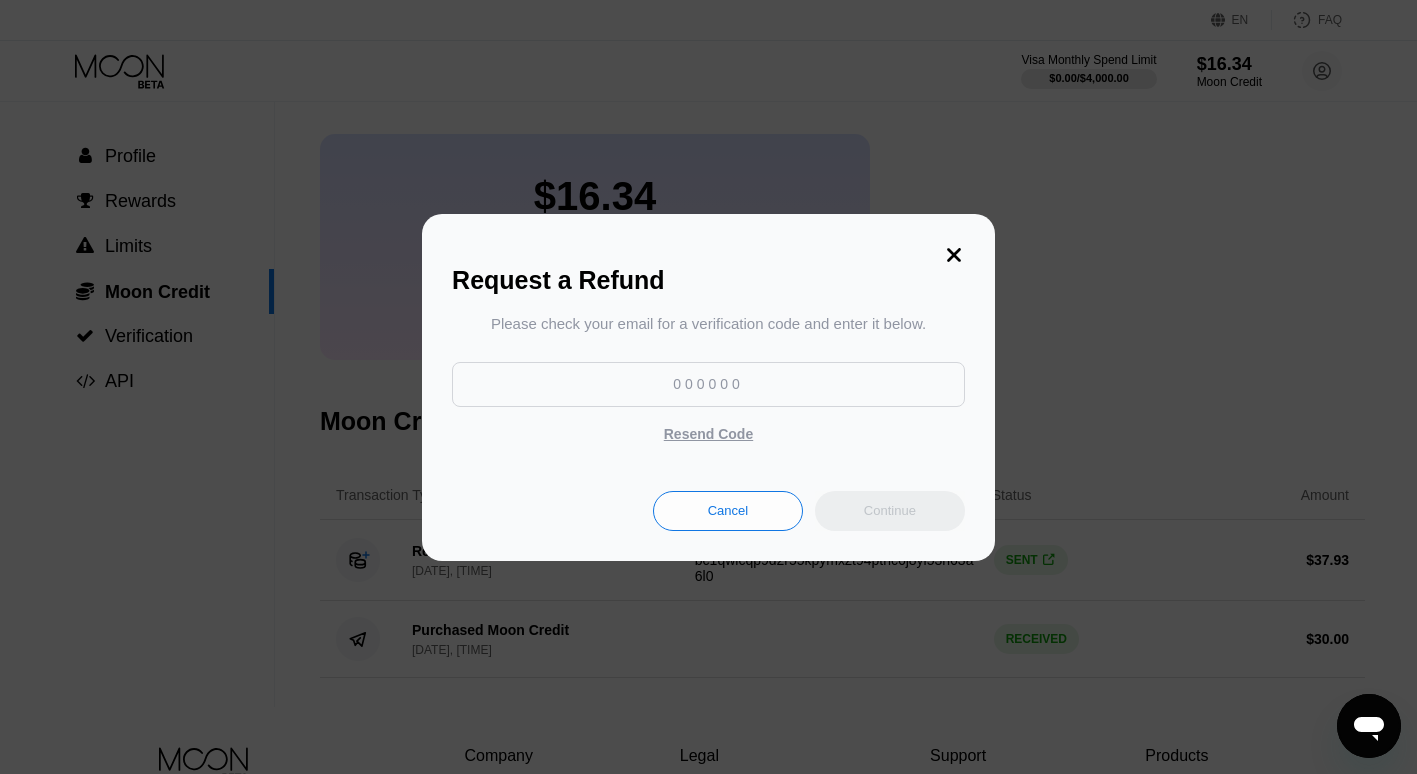 click at bounding box center (708, 384) 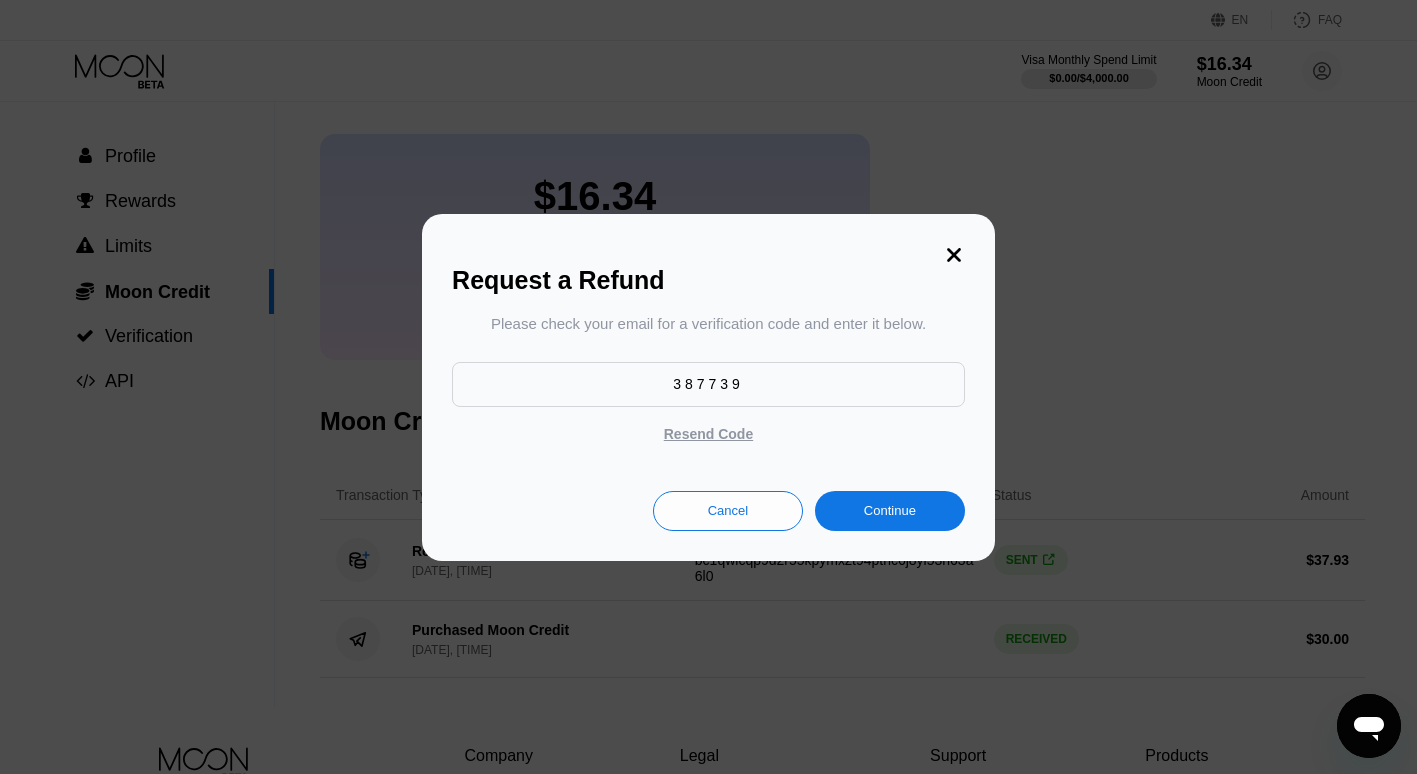 type on "387739" 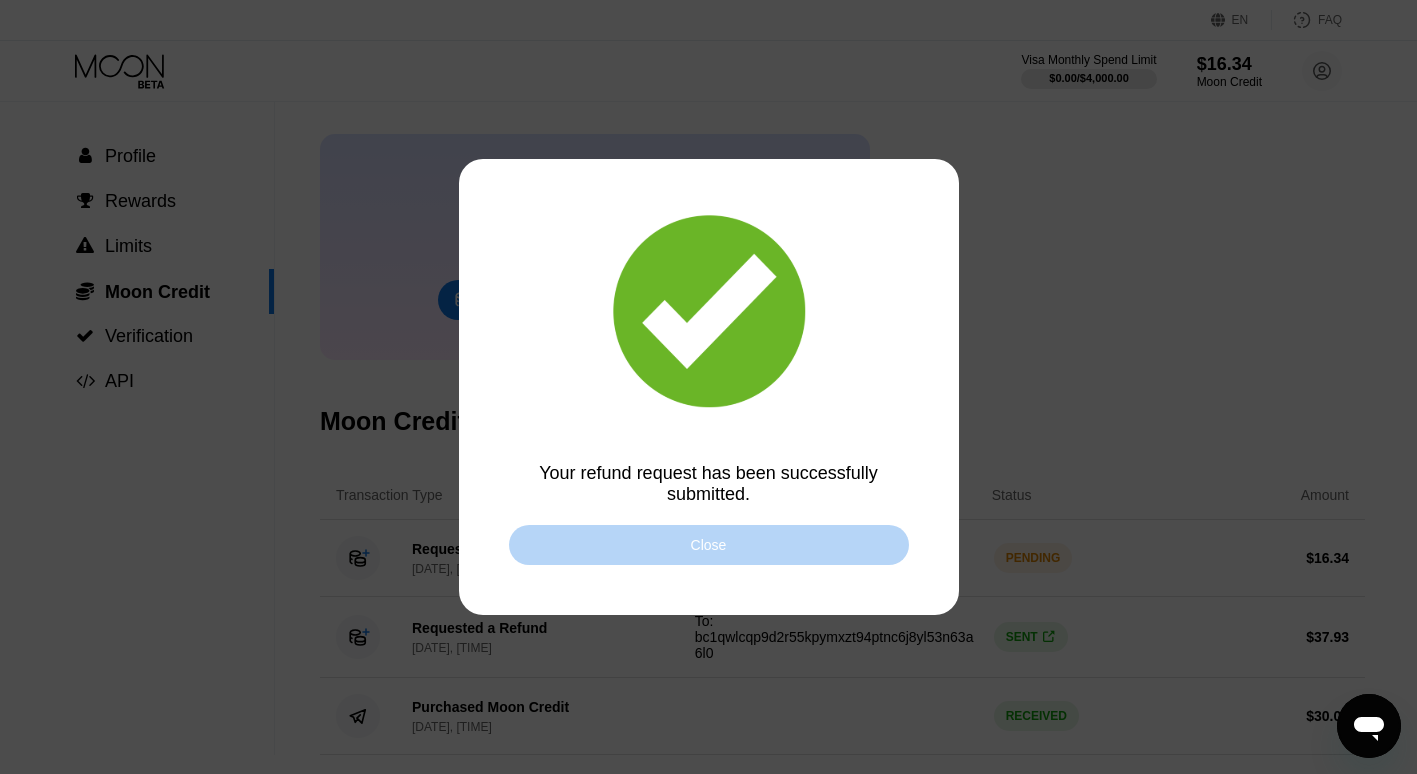click on "Close" at bounding box center (709, 545) 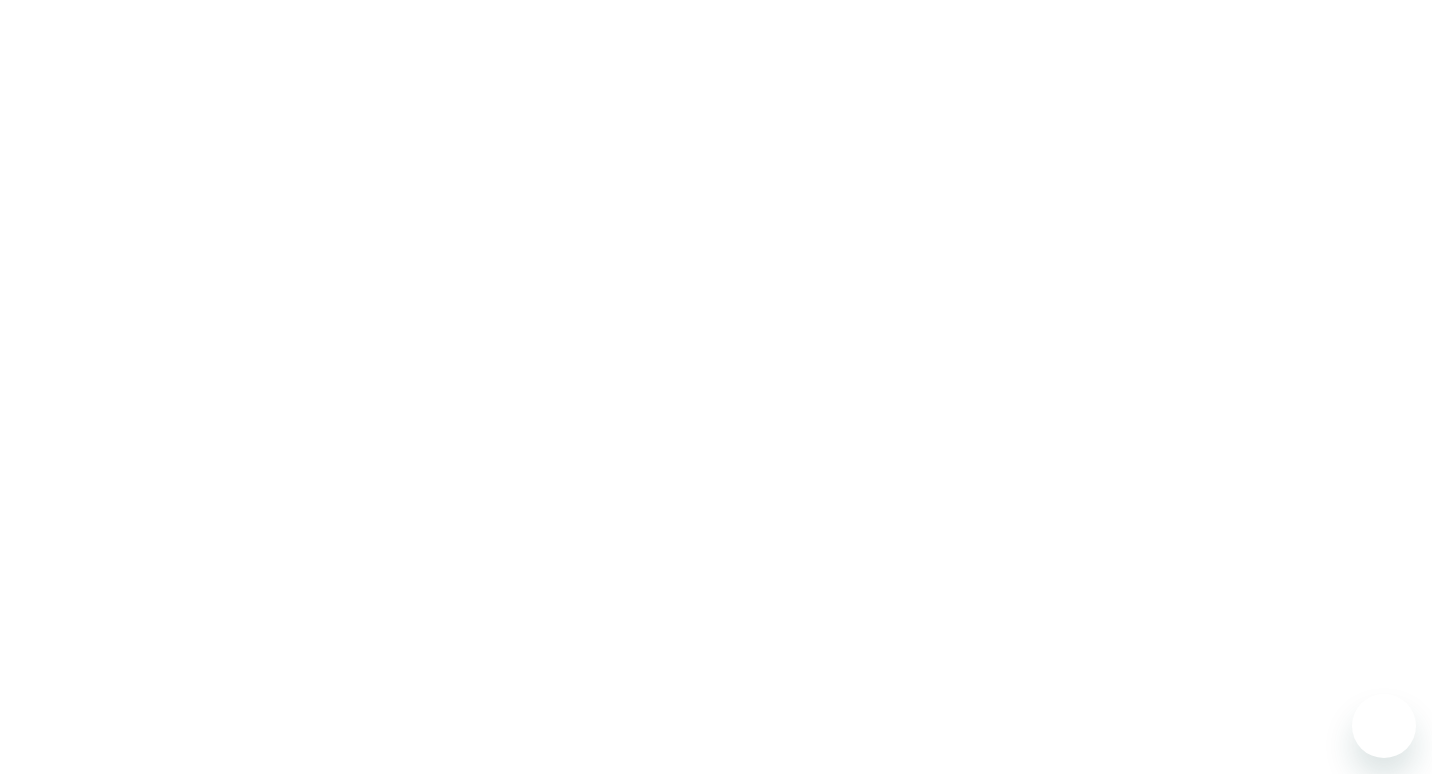 scroll, scrollTop: 0, scrollLeft: 0, axis: both 